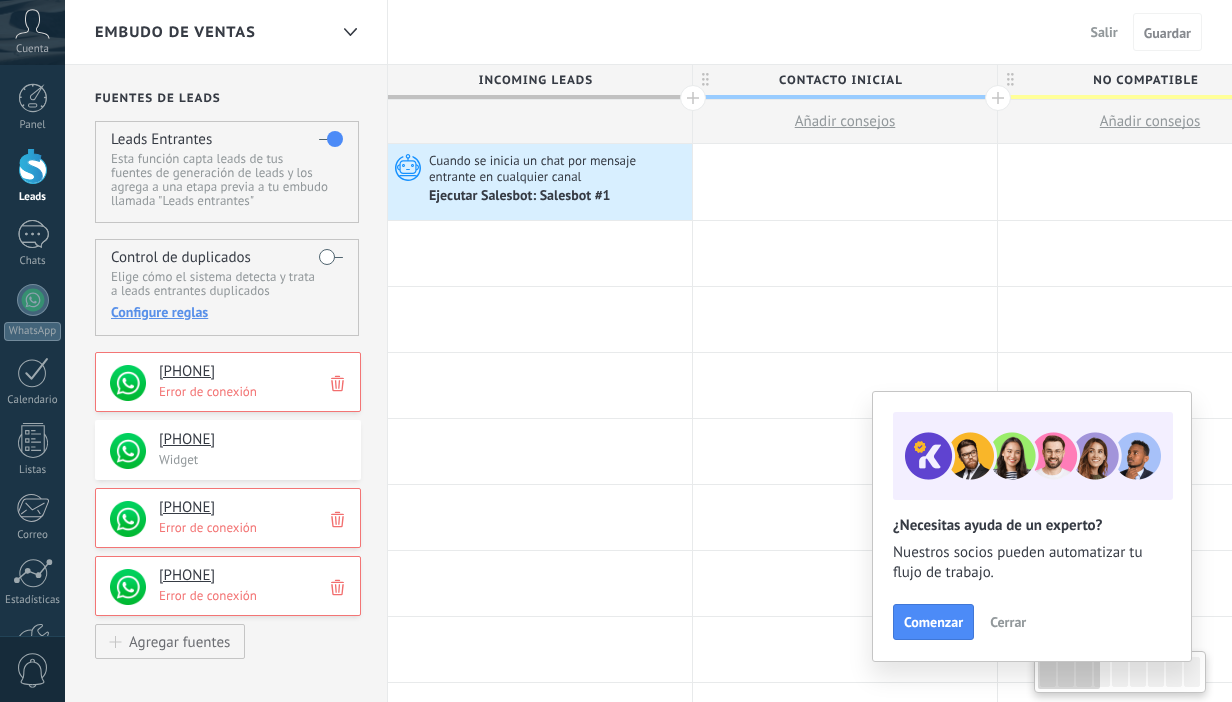 scroll, scrollTop: 0, scrollLeft: 0, axis: both 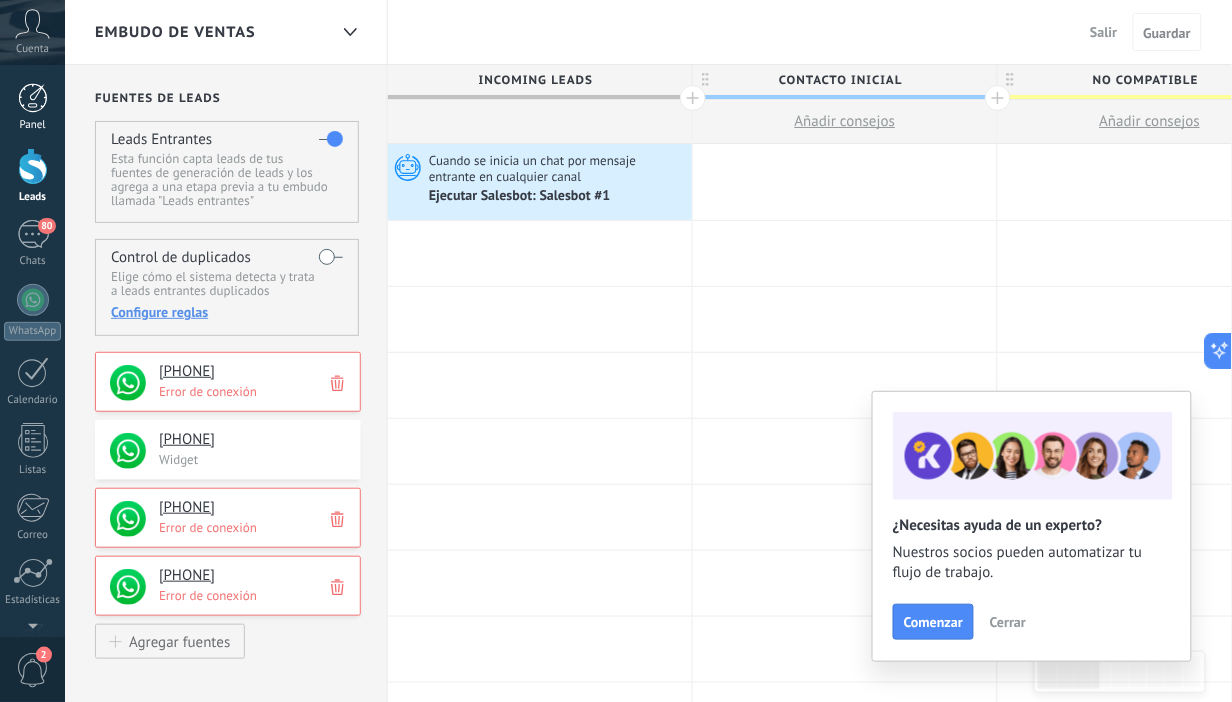 click on "Panel" at bounding box center (32, 107) 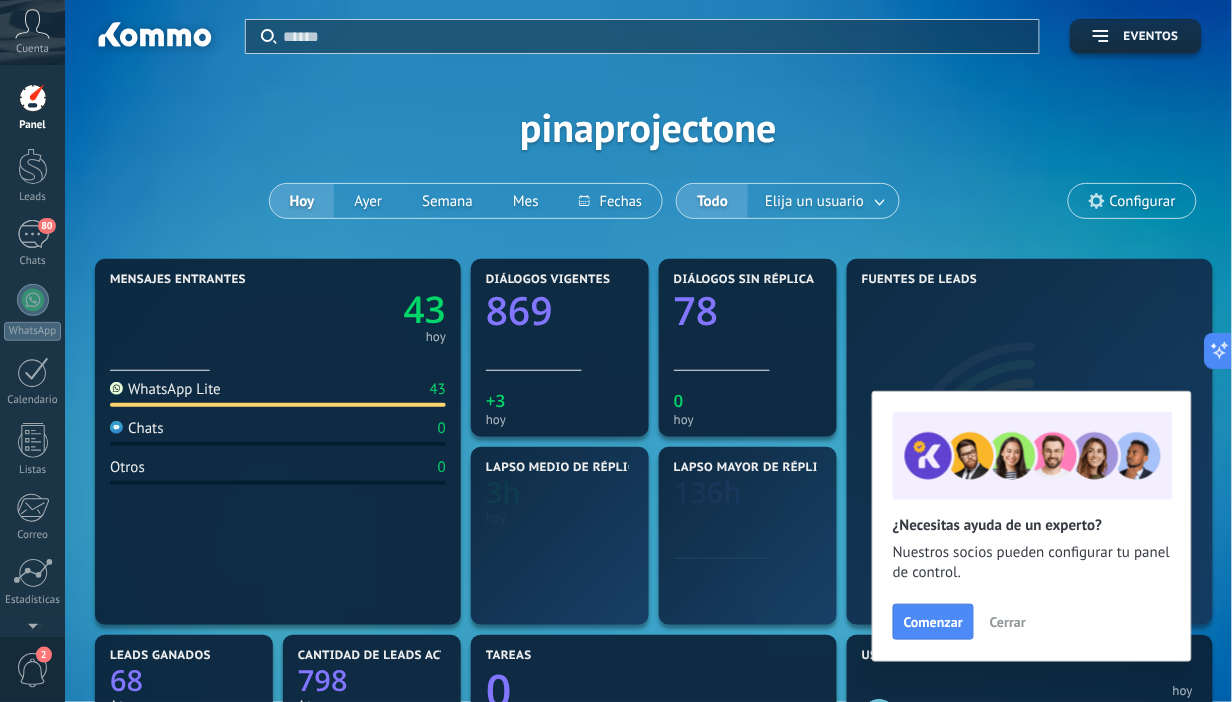 scroll, scrollTop: 999690, scrollLeft: 999262, axis: both 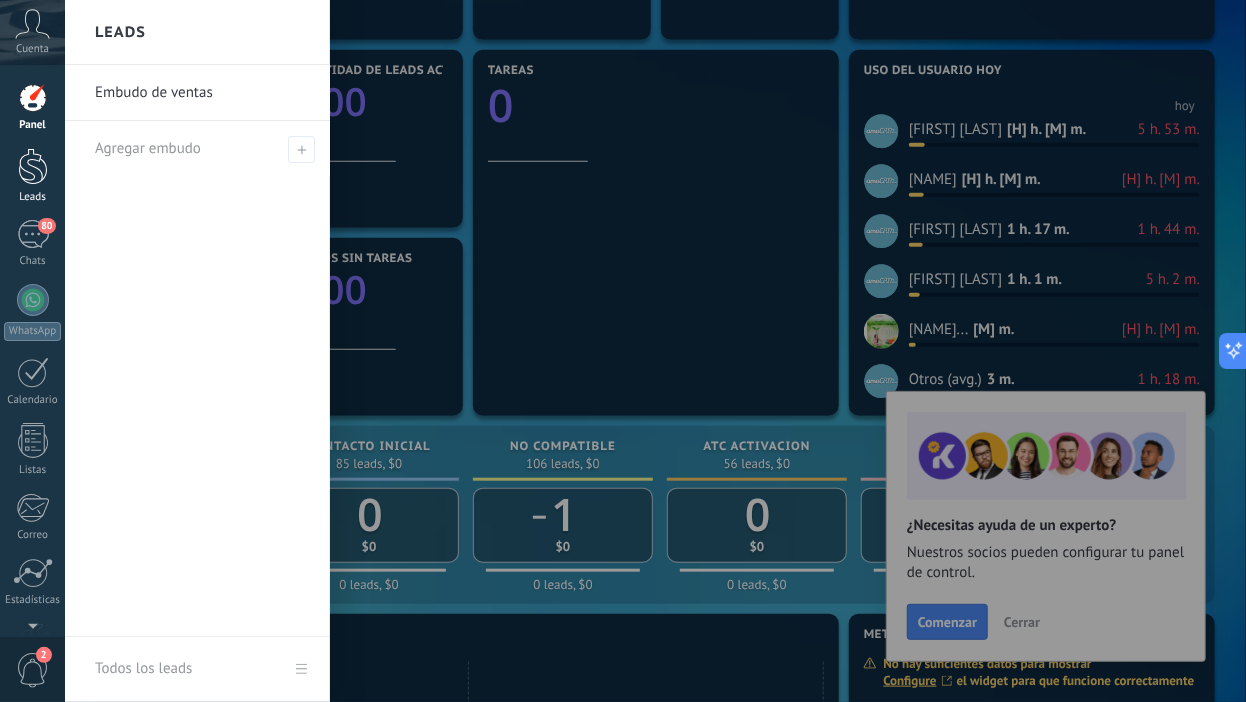 click at bounding box center (33, 166) 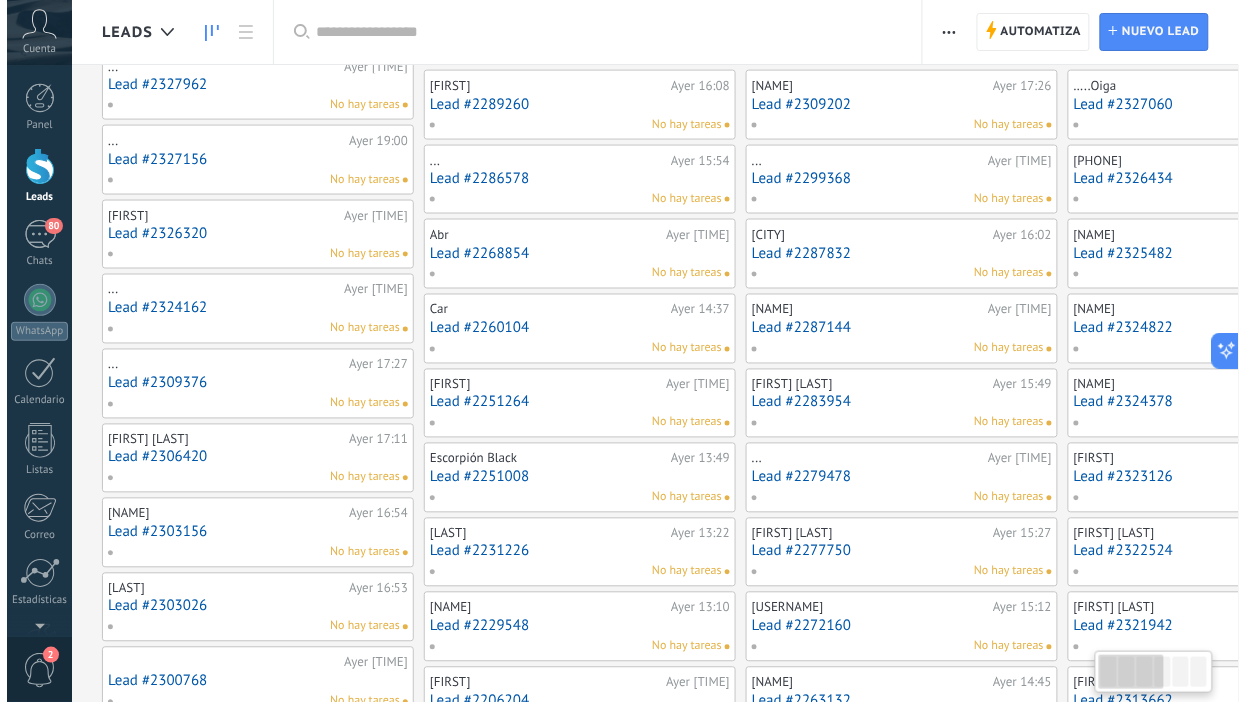 scroll, scrollTop: 0, scrollLeft: 0, axis: both 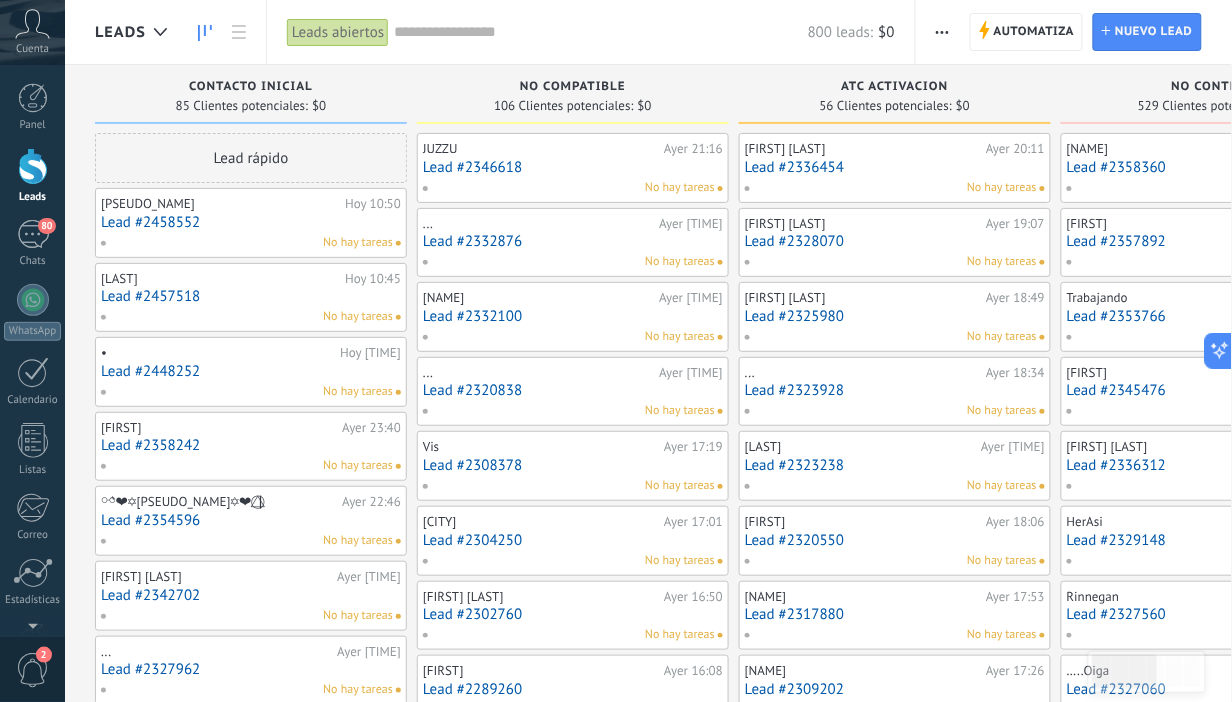 click on "Lead #2448252" at bounding box center (251, 371) 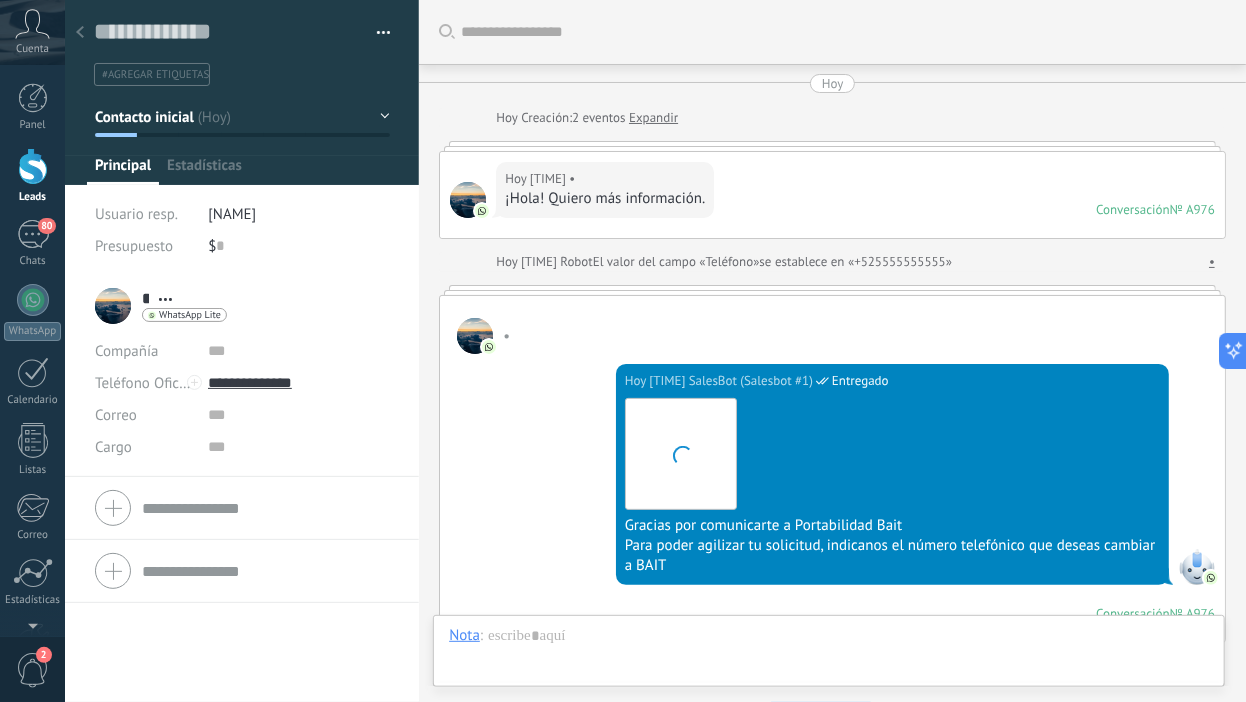scroll, scrollTop: 30, scrollLeft: 0, axis: vertical 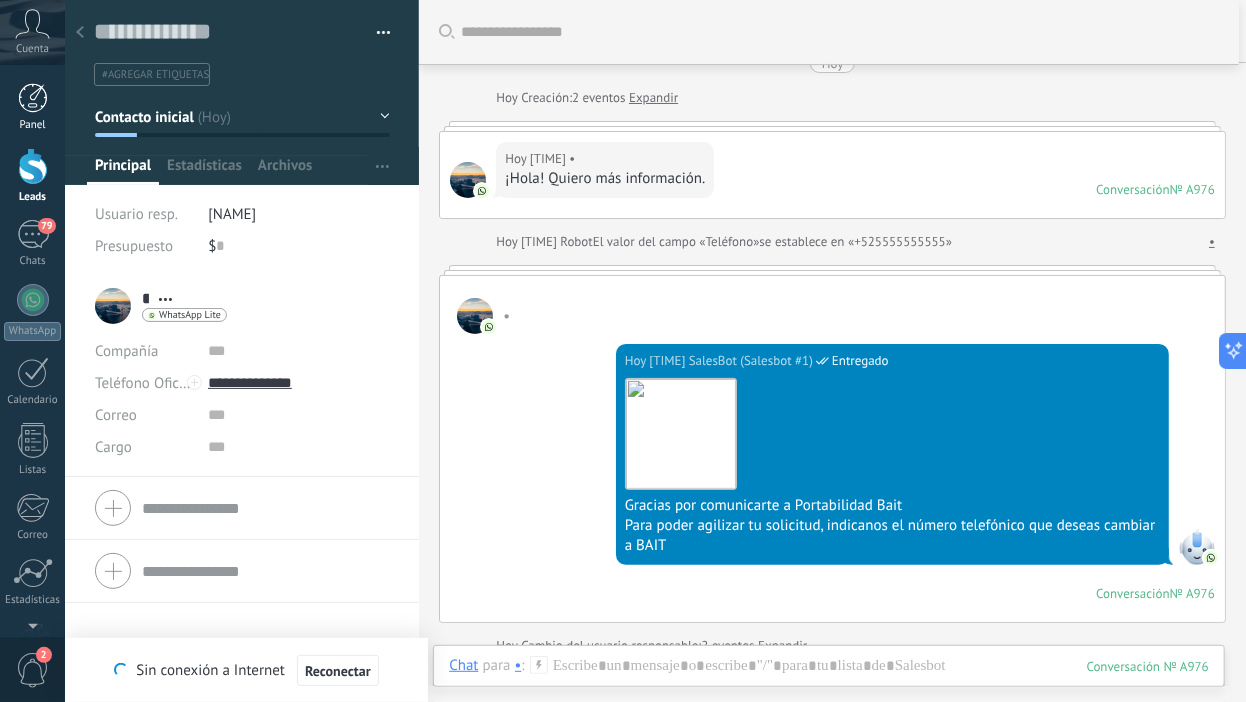 click on "Panel" at bounding box center (32, 107) 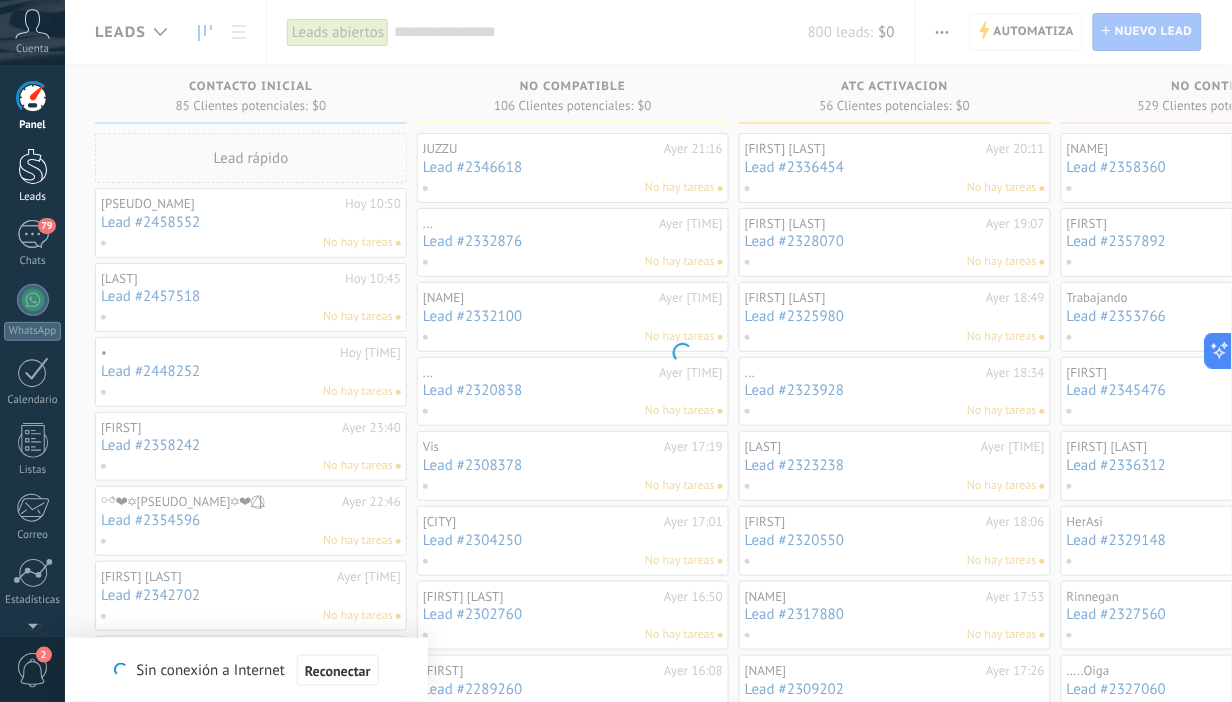 click on "Leads" at bounding box center (33, 197) 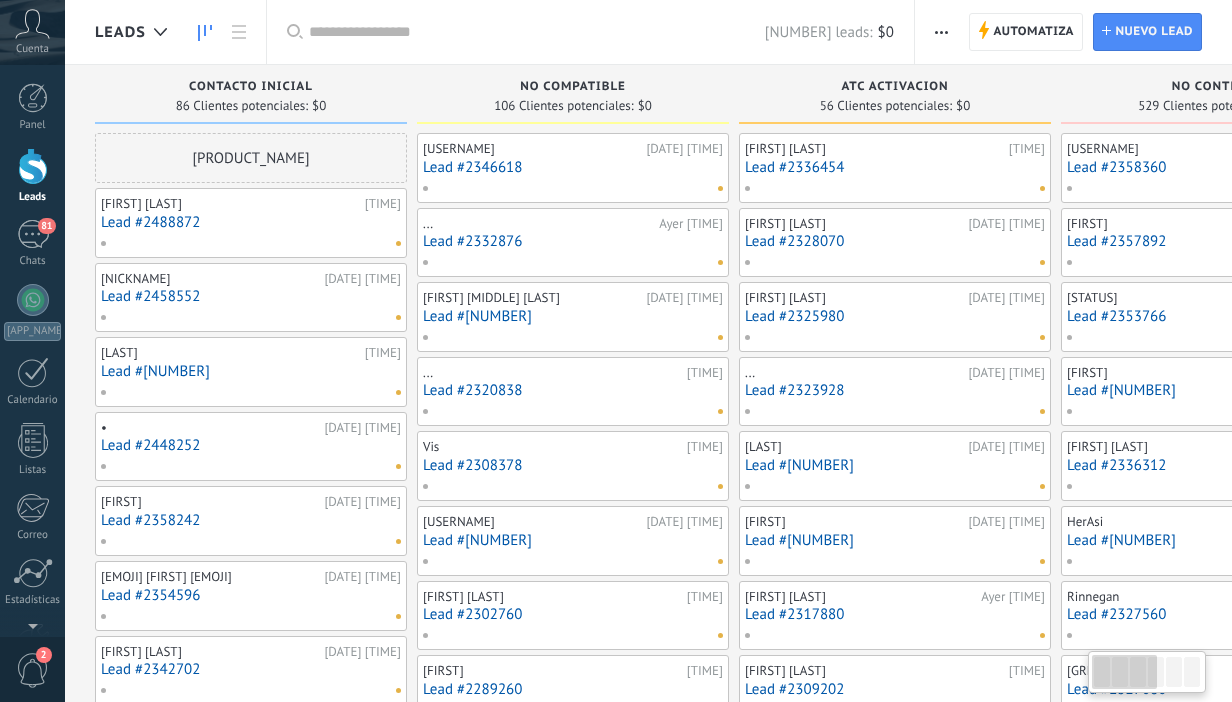 scroll, scrollTop: 0, scrollLeft: 0, axis: both 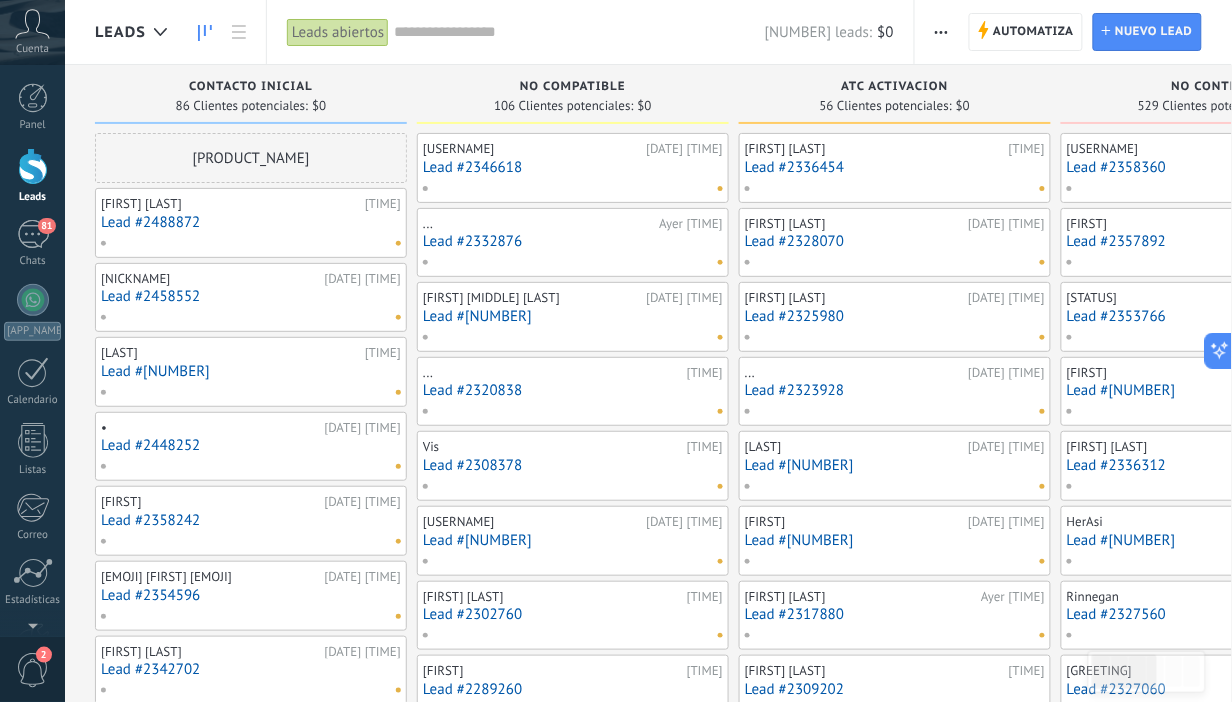 click on "Leads" at bounding box center [65, 351] 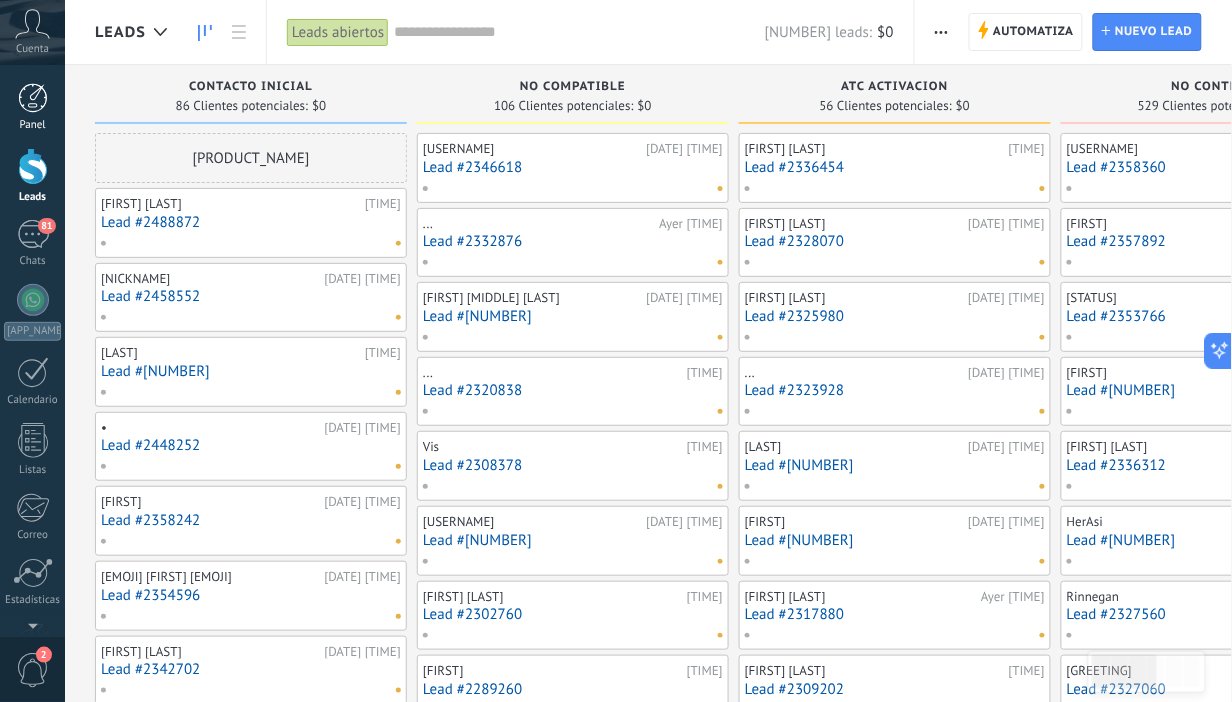 click at bounding box center [33, 98] 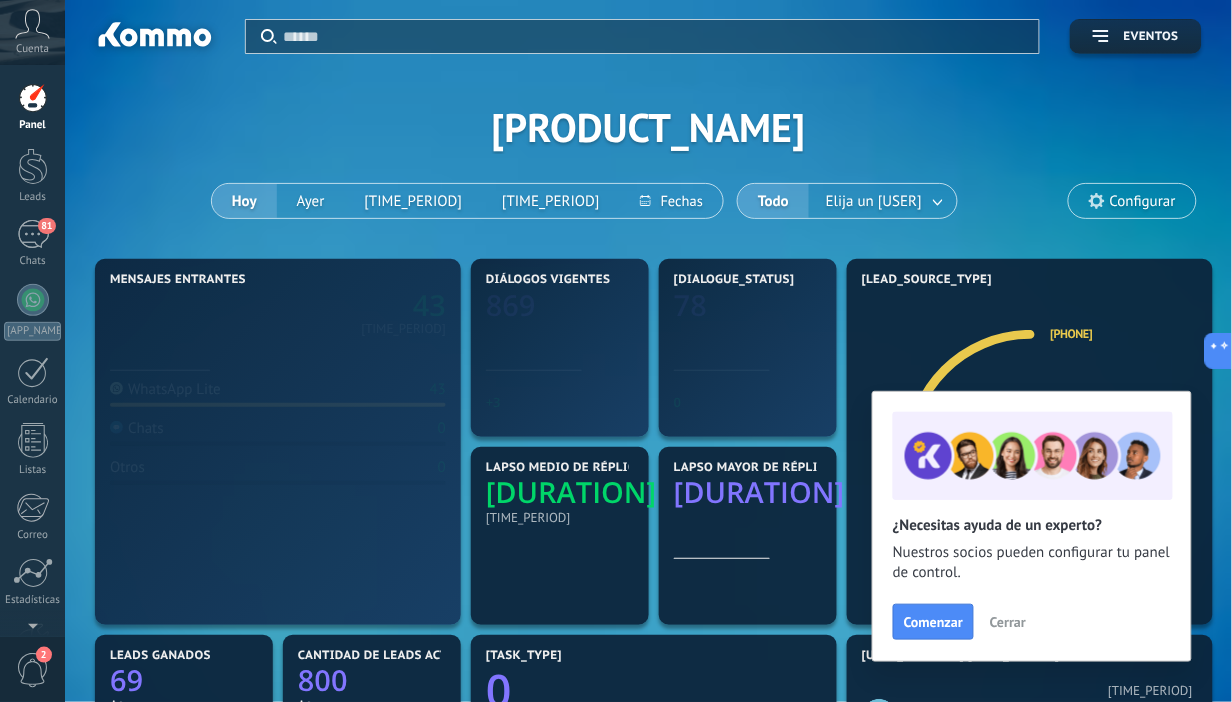 scroll, scrollTop: 999690, scrollLeft: 999262, axis: both 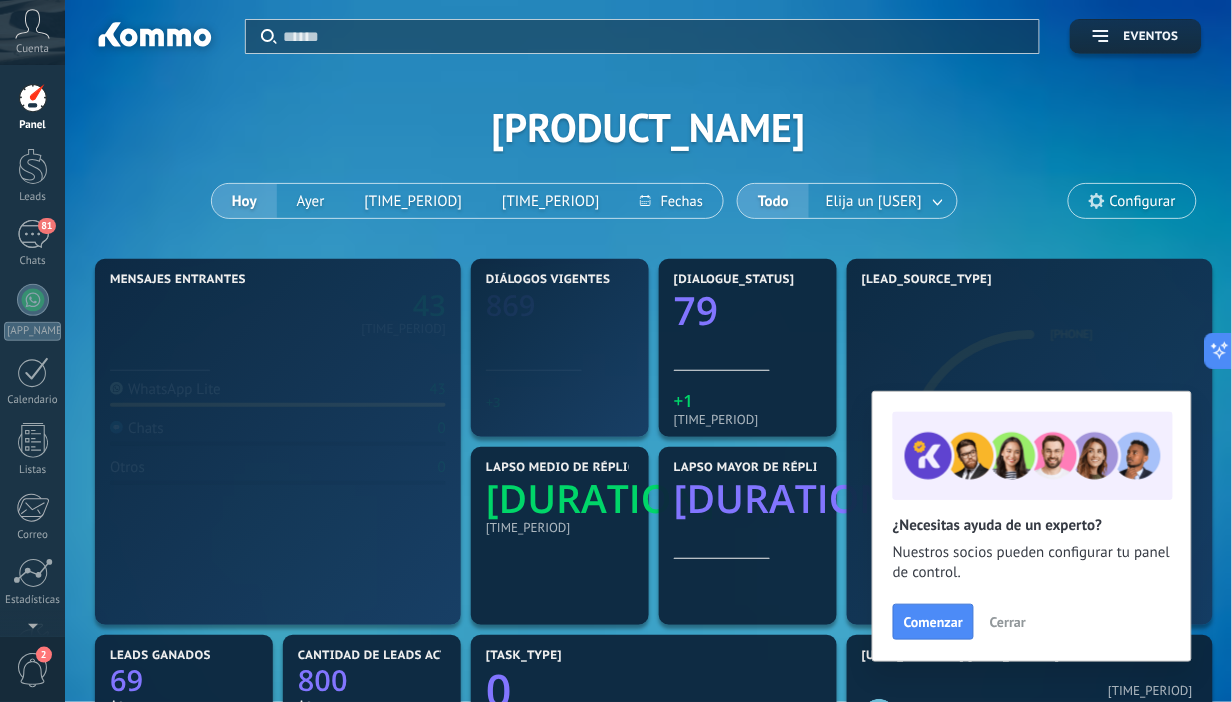 drag, startPoint x: 39, startPoint y: 99, endPoint x: 291, endPoint y: 201, distance: 271.86026 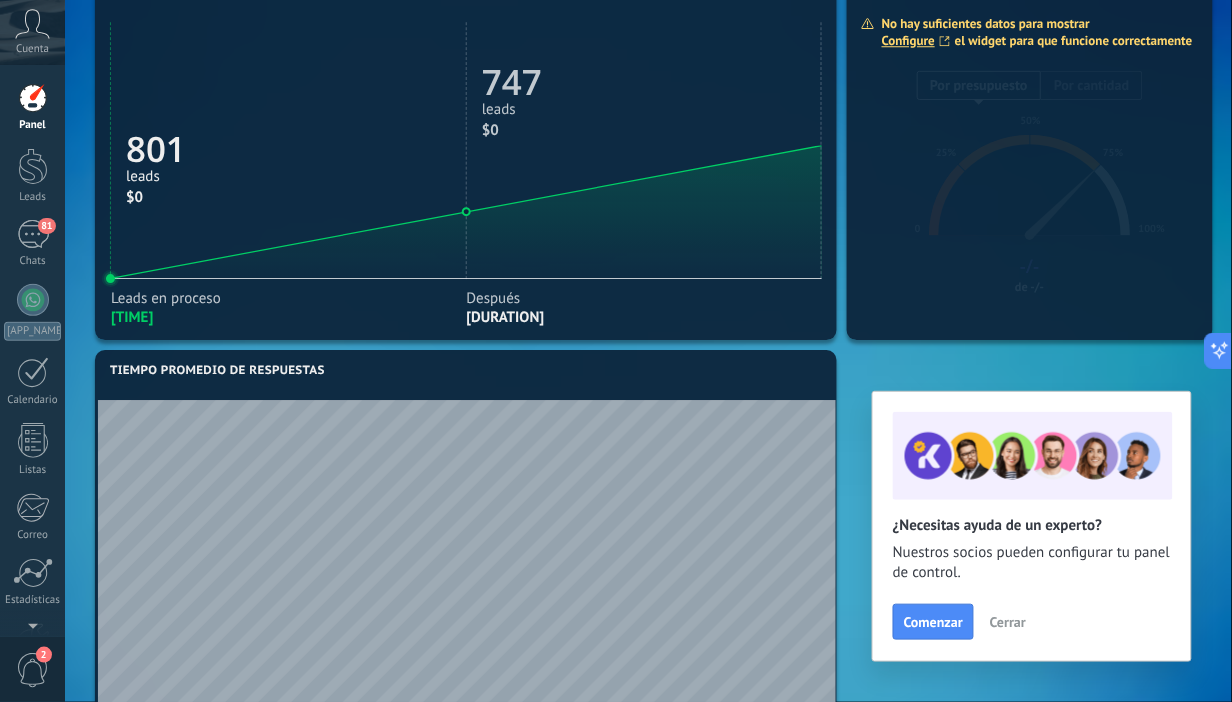 scroll, scrollTop: 855, scrollLeft: 0, axis: vertical 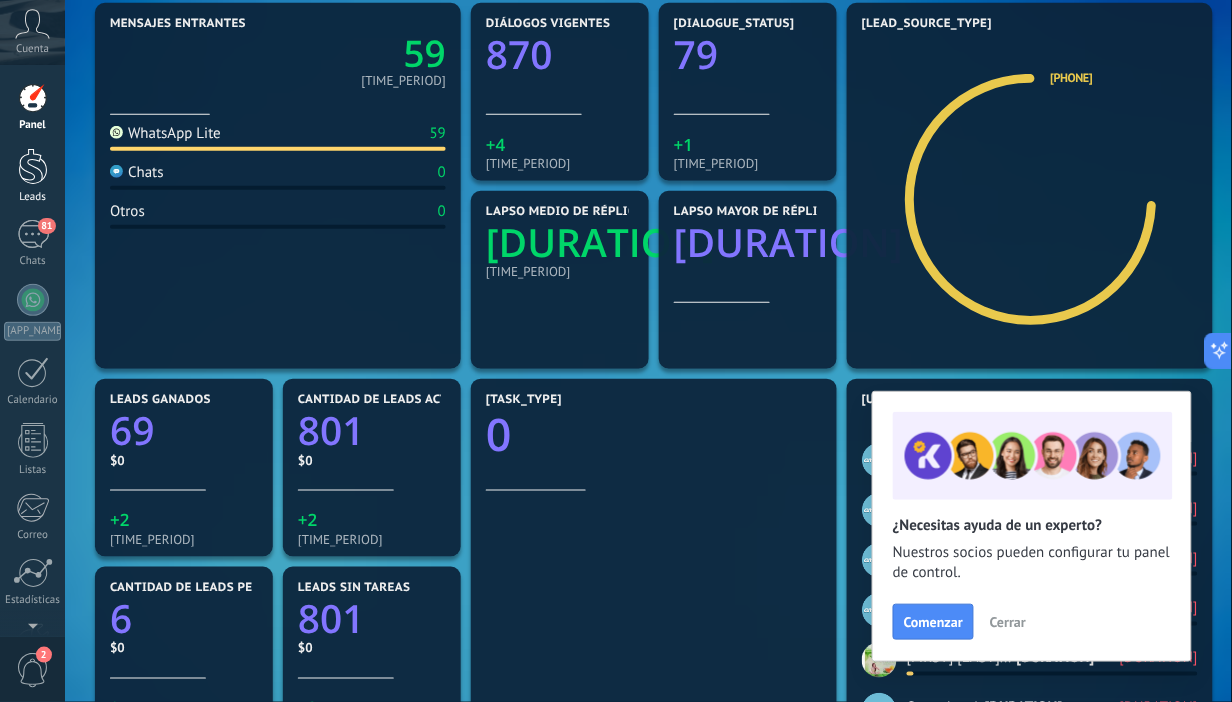 click on "Leads" at bounding box center [33, 197] 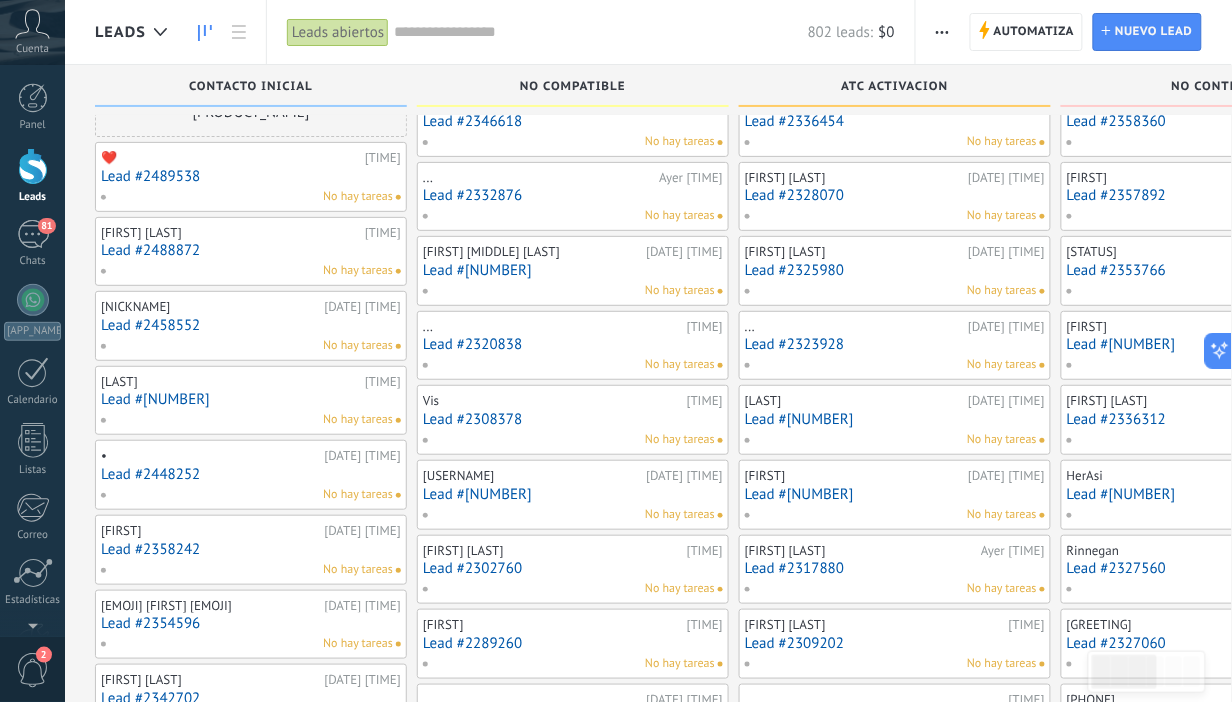 scroll, scrollTop: 0, scrollLeft: 0, axis: both 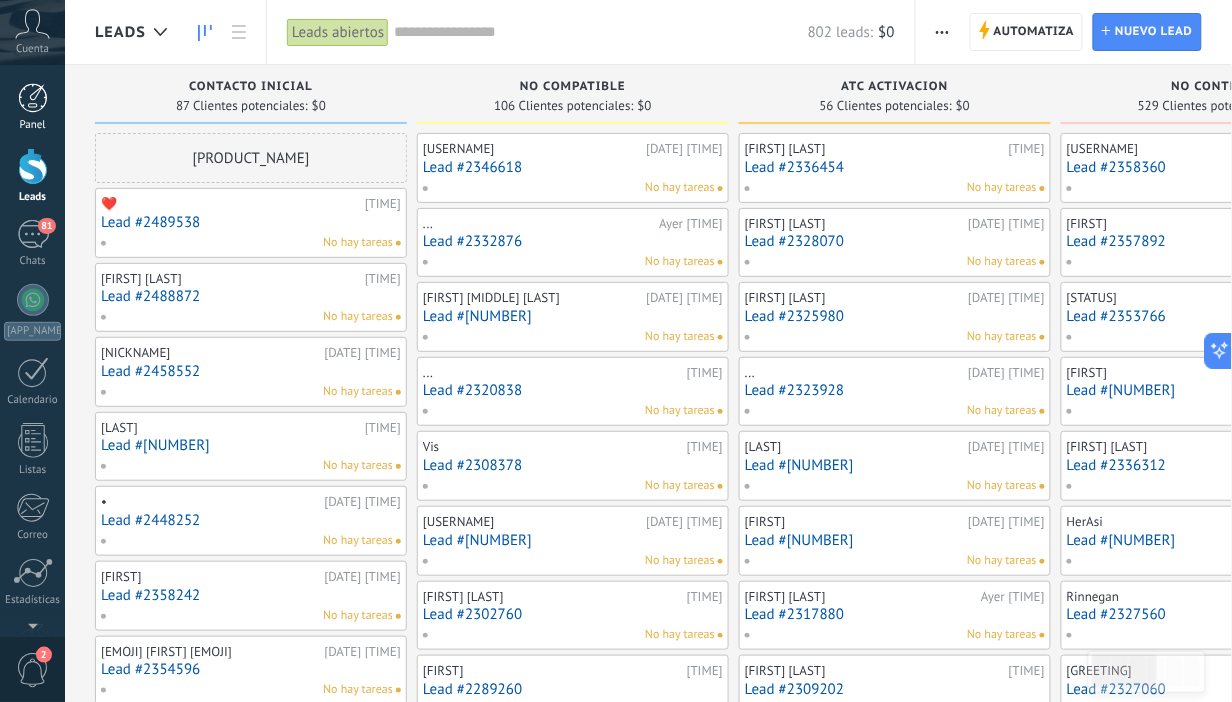 click on "Panel" at bounding box center [33, 125] 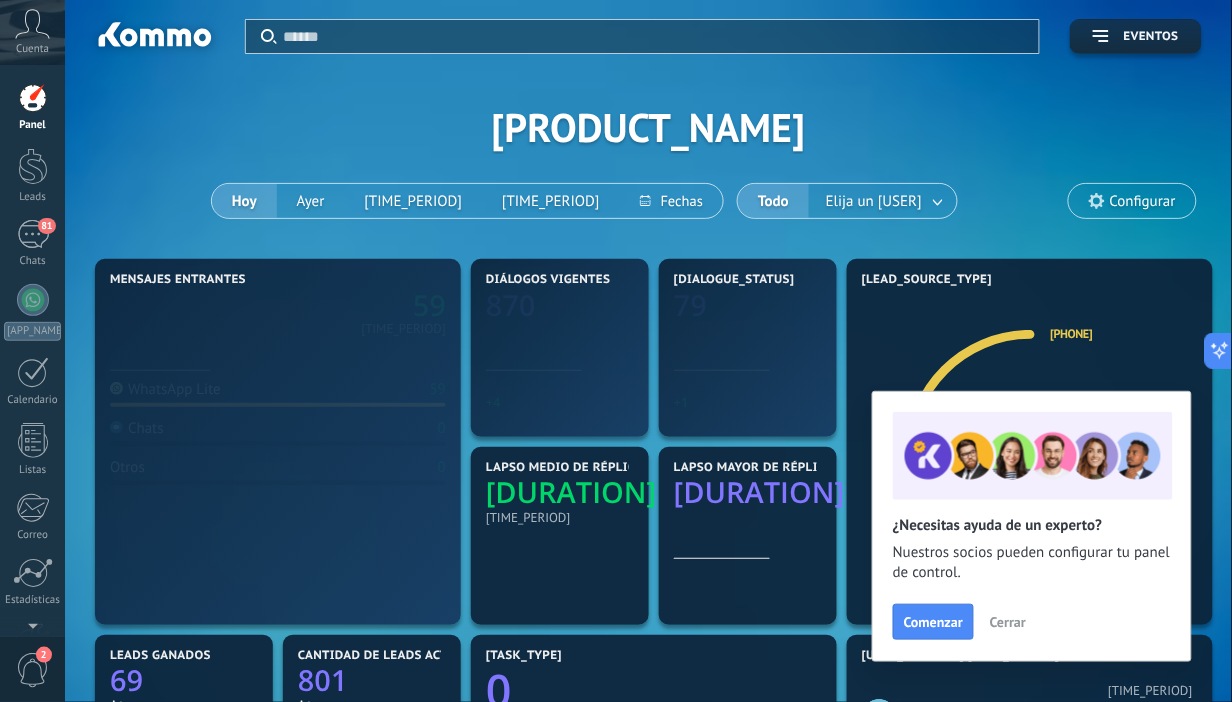 scroll, scrollTop: 999690, scrollLeft: 999262, axis: both 